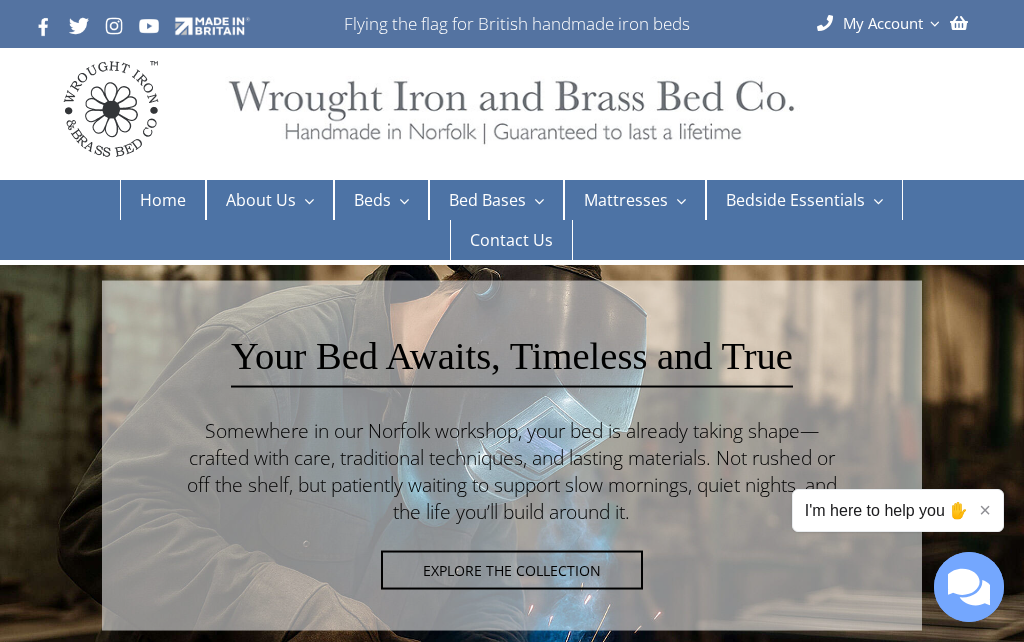 scroll, scrollTop: 0, scrollLeft: 0, axis: both 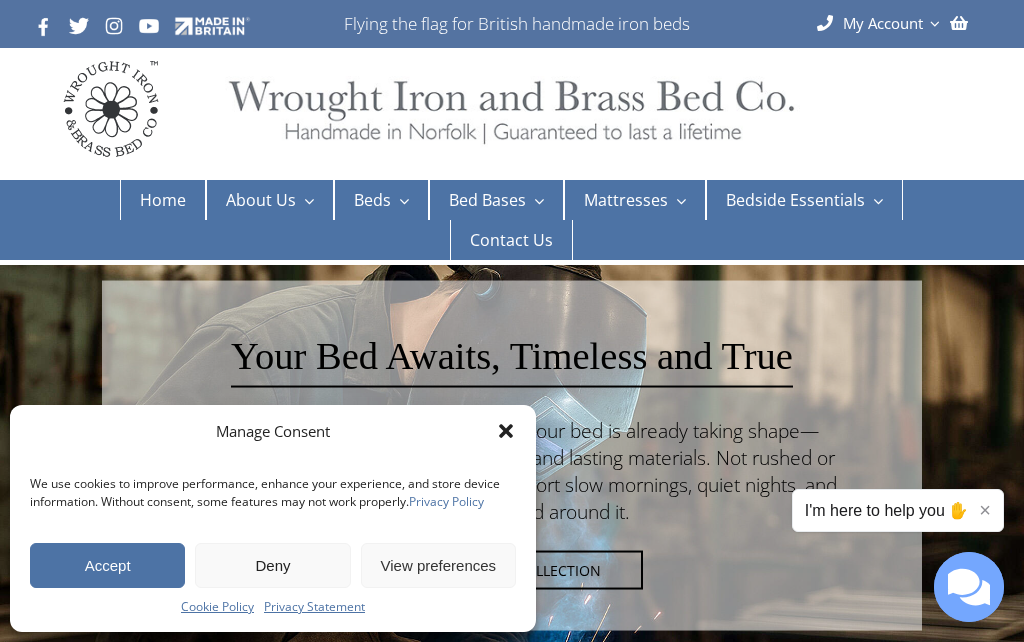 click 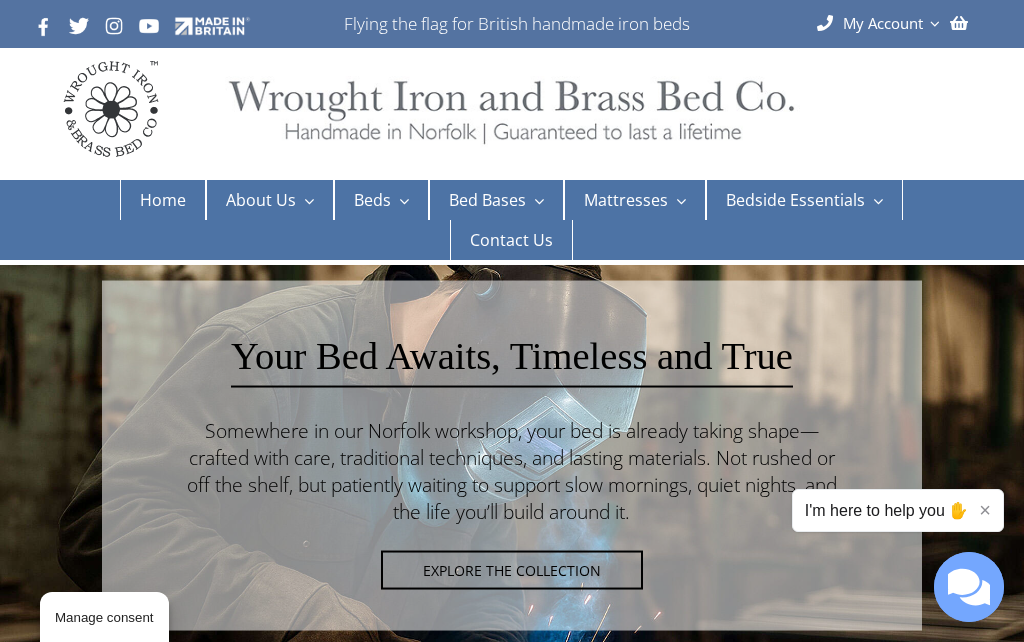 click on "×" at bounding box center (985, 510) 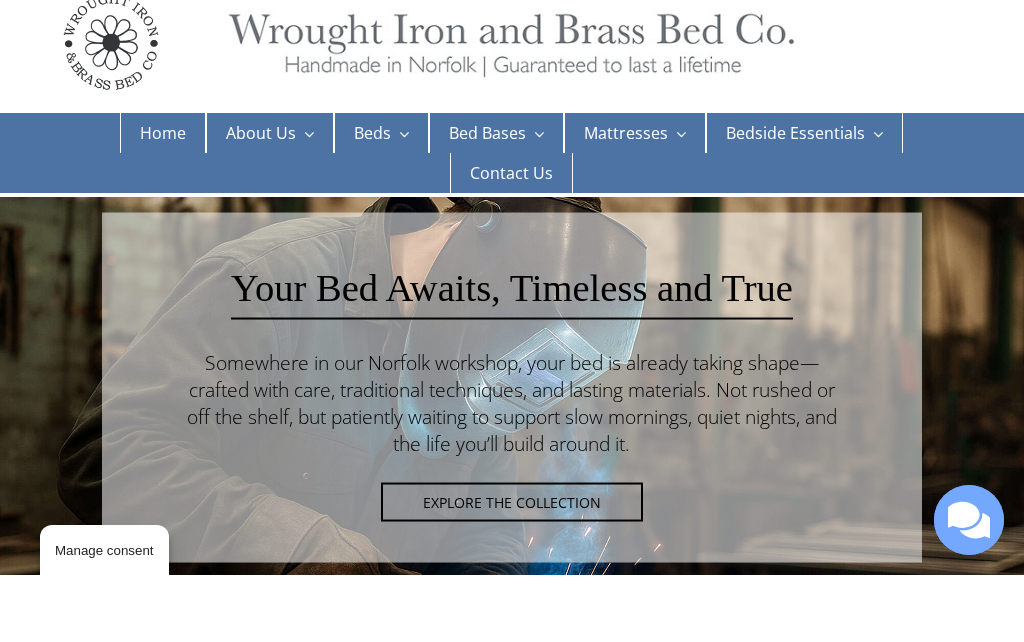 scroll, scrollTop: 72, scrollLeft: 0, axis: vertical 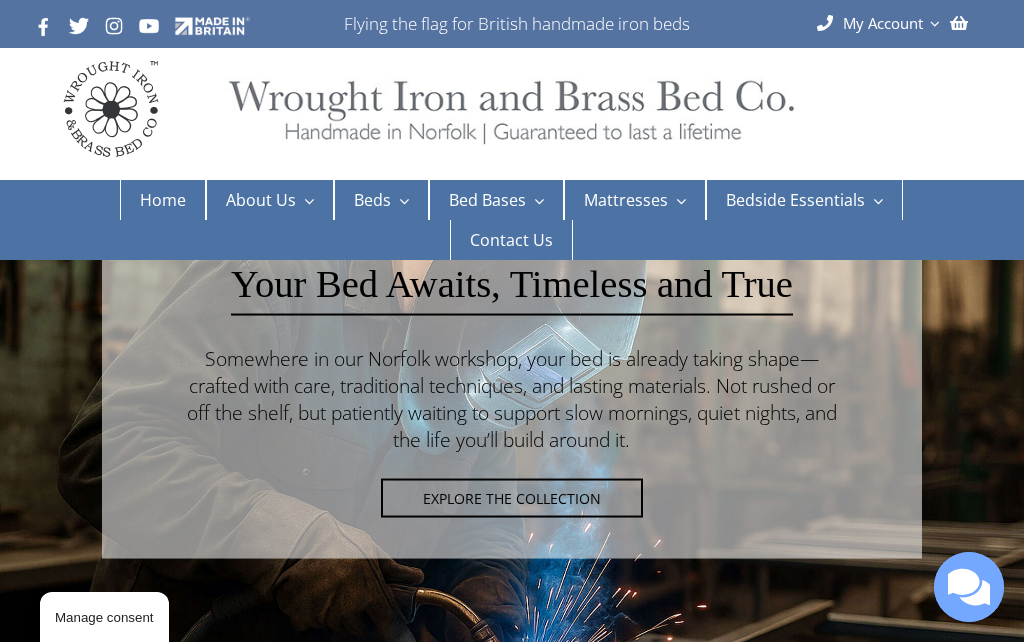 click at bounding box center [512, 449] 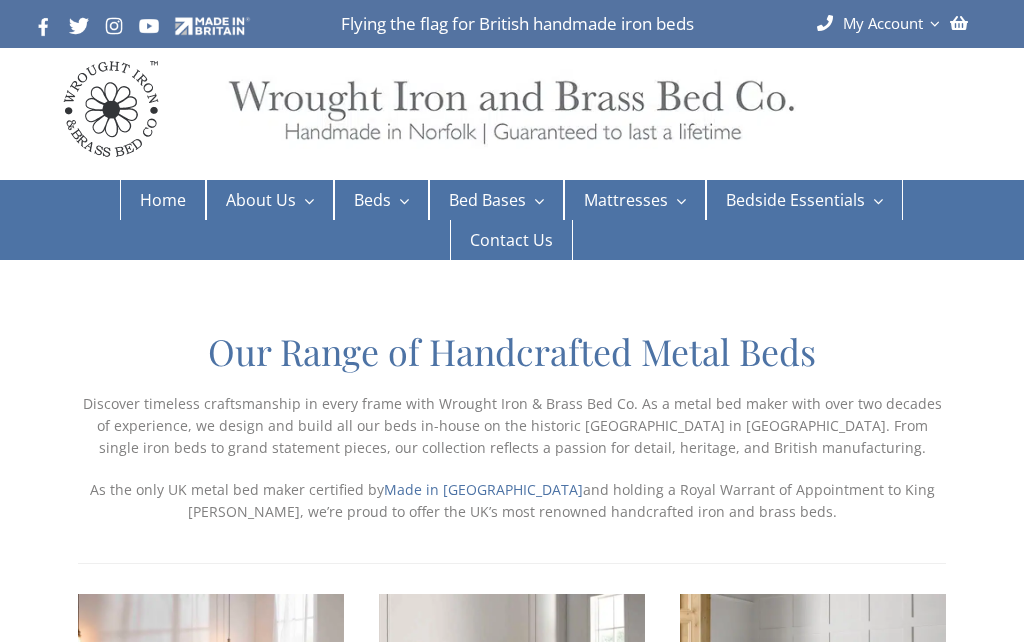 scroll, scrollTop: 0, scrollLeft: 0, axis: both 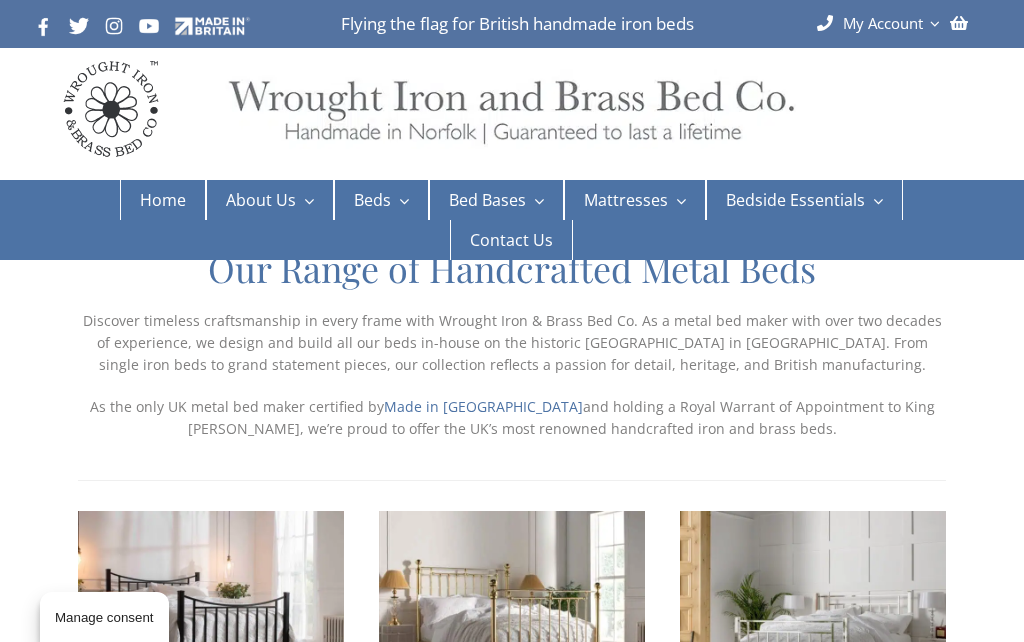 click on "Double beds" at bounding box center [571, 337] 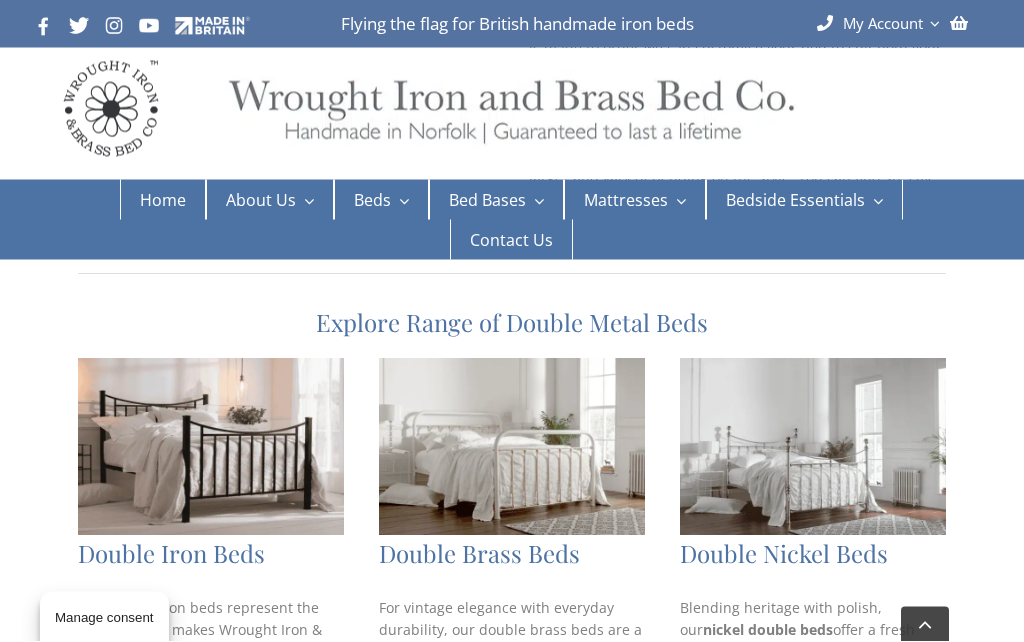 scroll, scrollTop: 773, scrollLeft: 0, axis: vertical 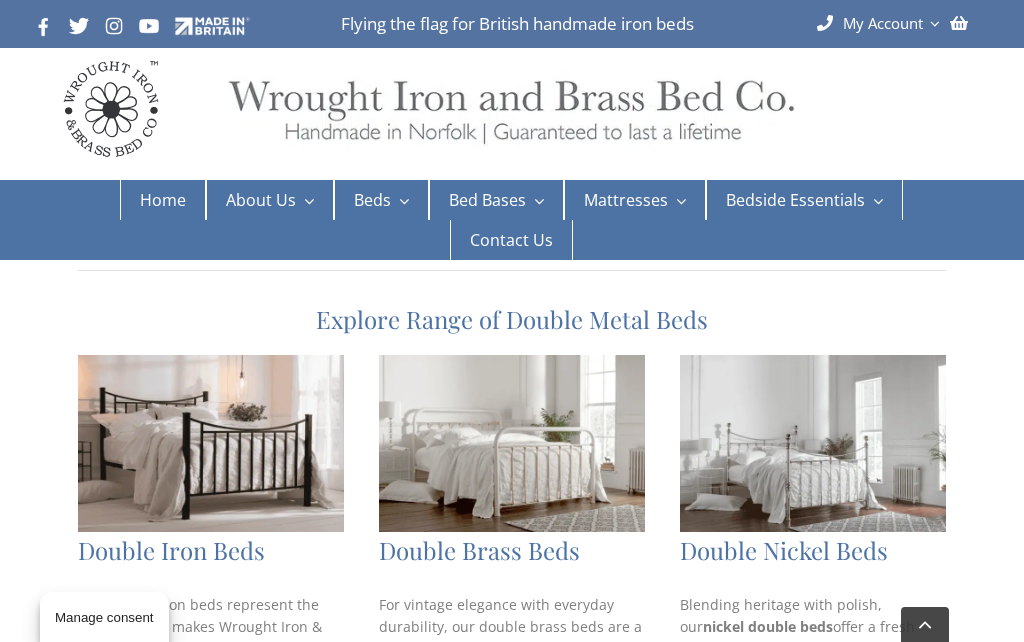 click on "Double Nickel Beds" at bounding box center (813, 550) 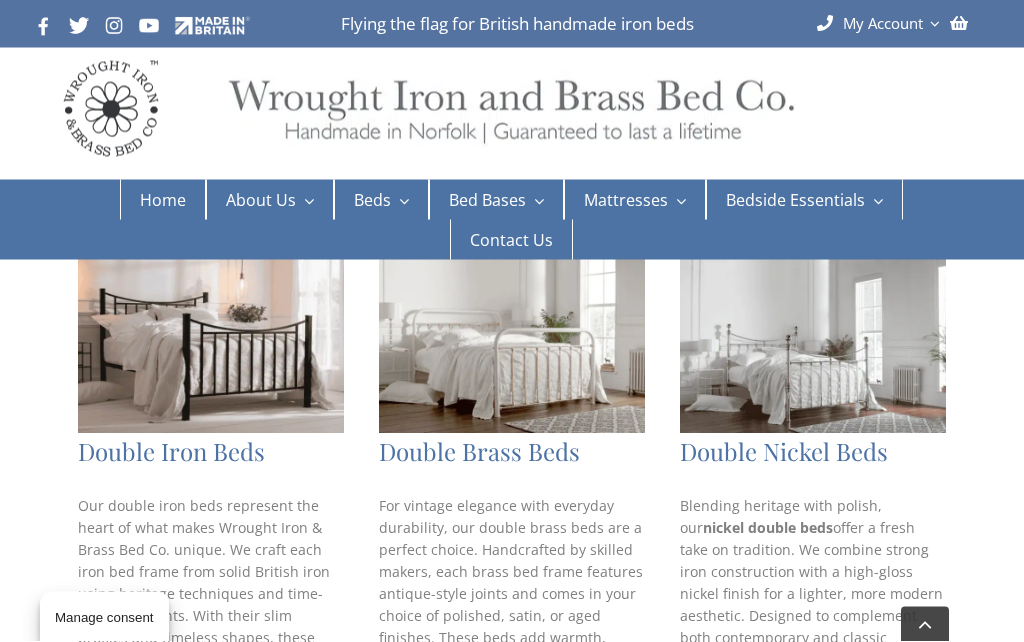 scroll, scrollTop: 874, scrollLeft: 0, axis: vertical 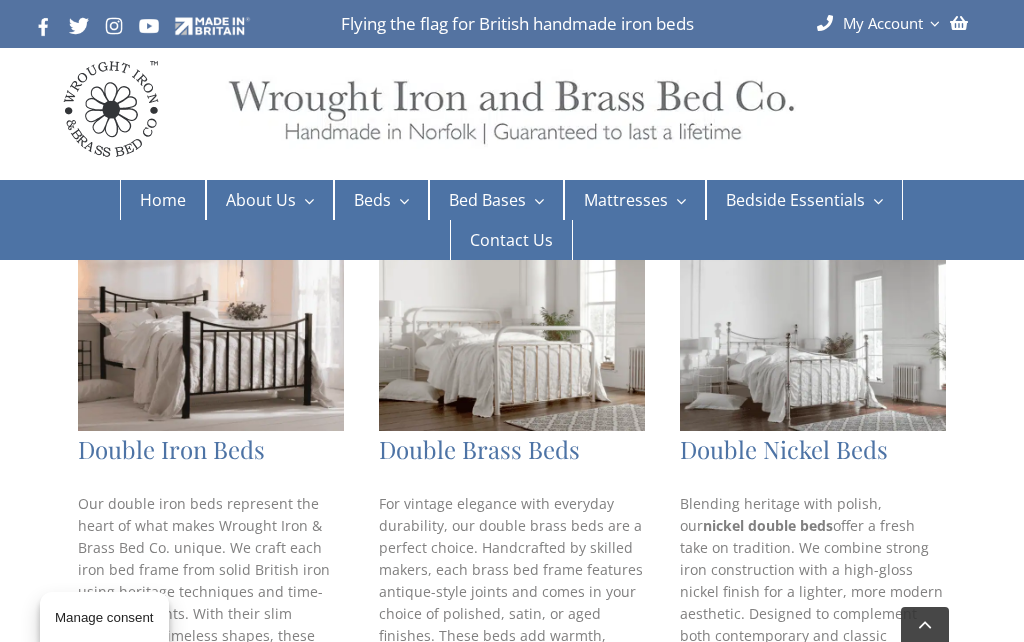 click on "Double Nickel Beds" at bounding box center (813, 449) 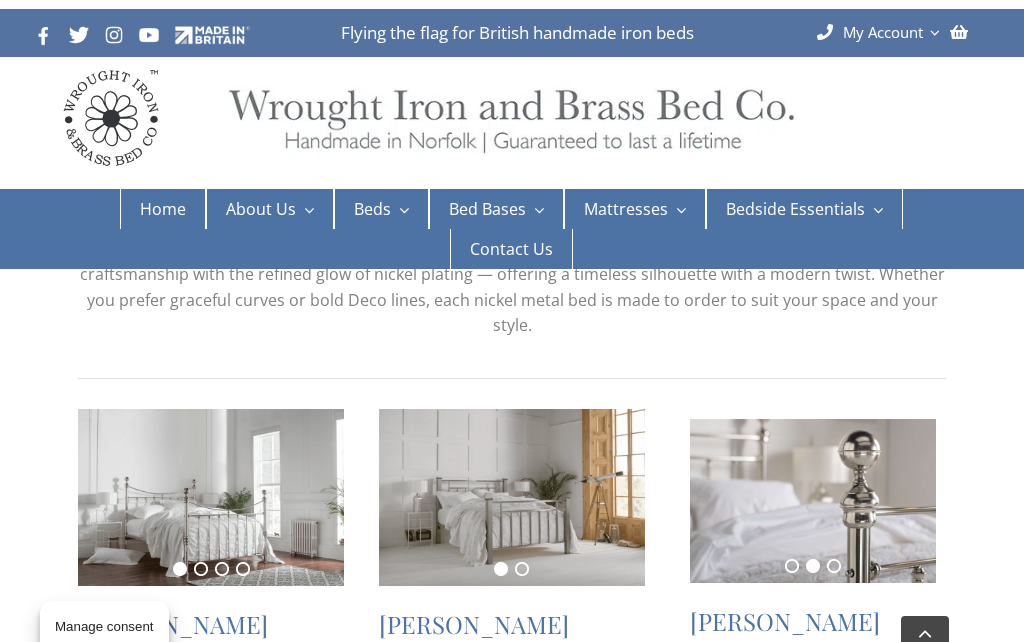scroll, scrollTop: 242, scrollLeft: 0, axis: vertical 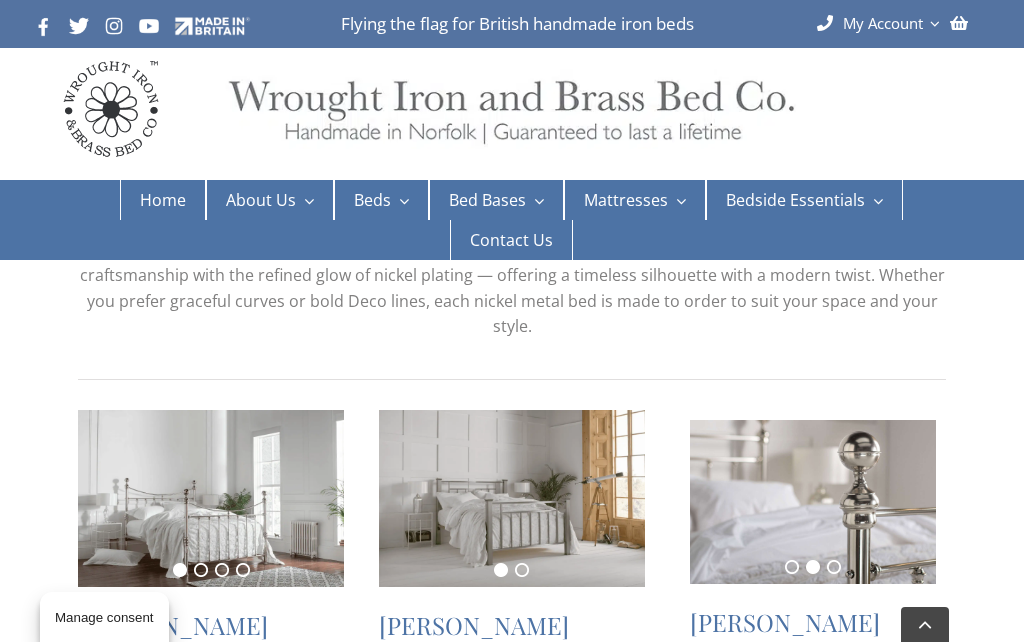click at bounding box center (813, 502) 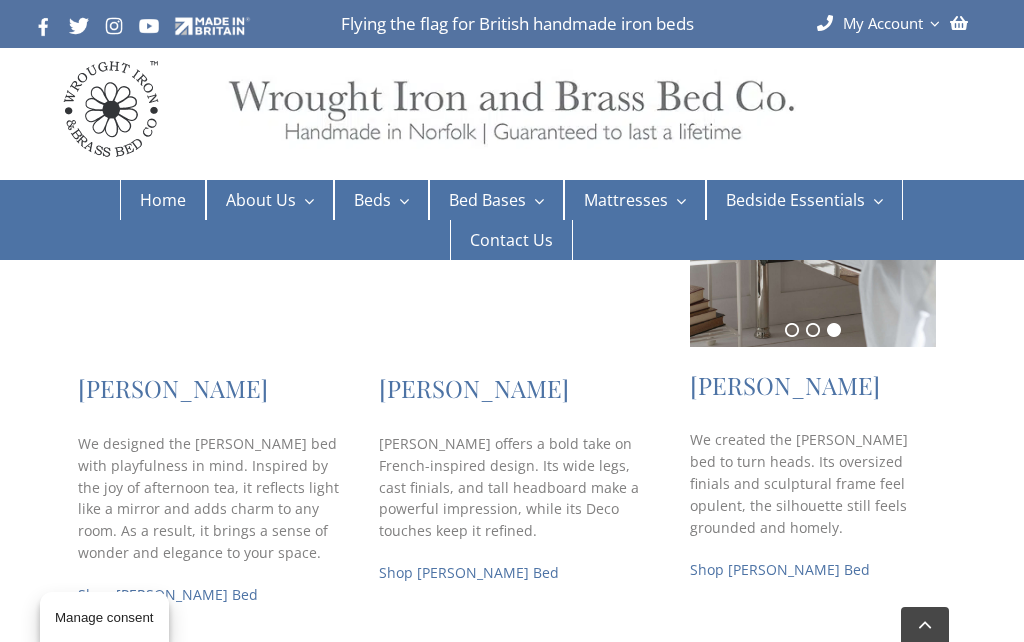 scroll, scrollTop: 544, scrollLeft: 0, axis: vertical 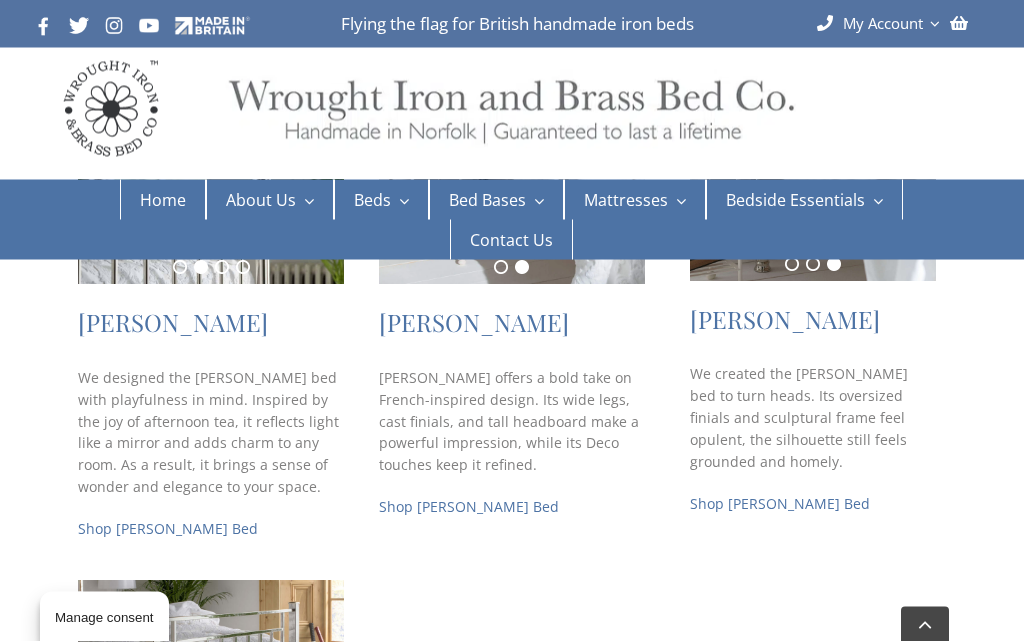 click on "Shop Arthur Nickel Bed" at bounding box center (780, 504) 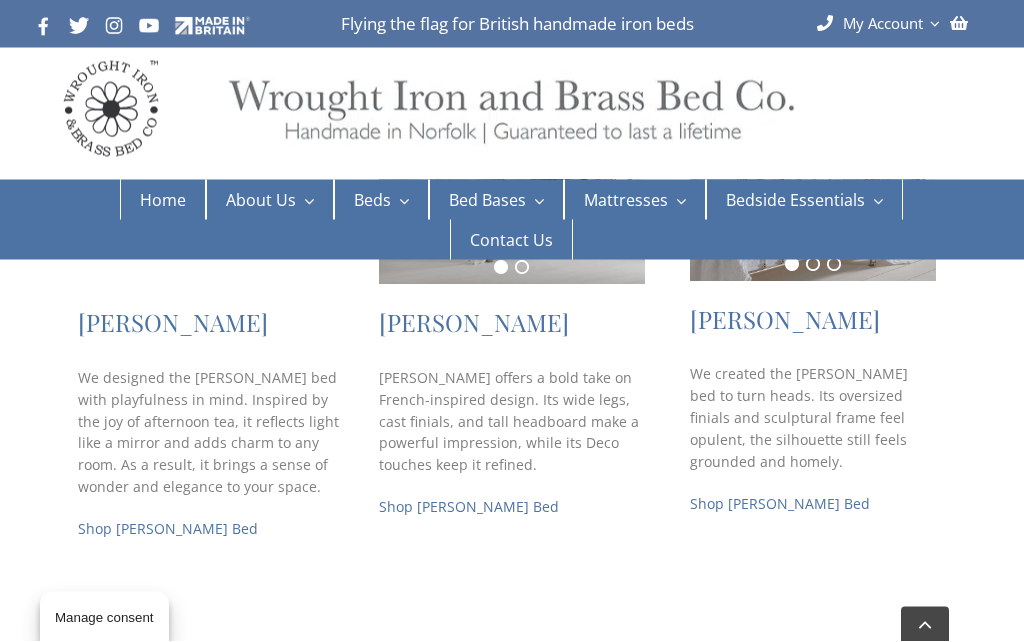 scroll, scrollTop: 588, scrollLeft: 0, axis: vertical 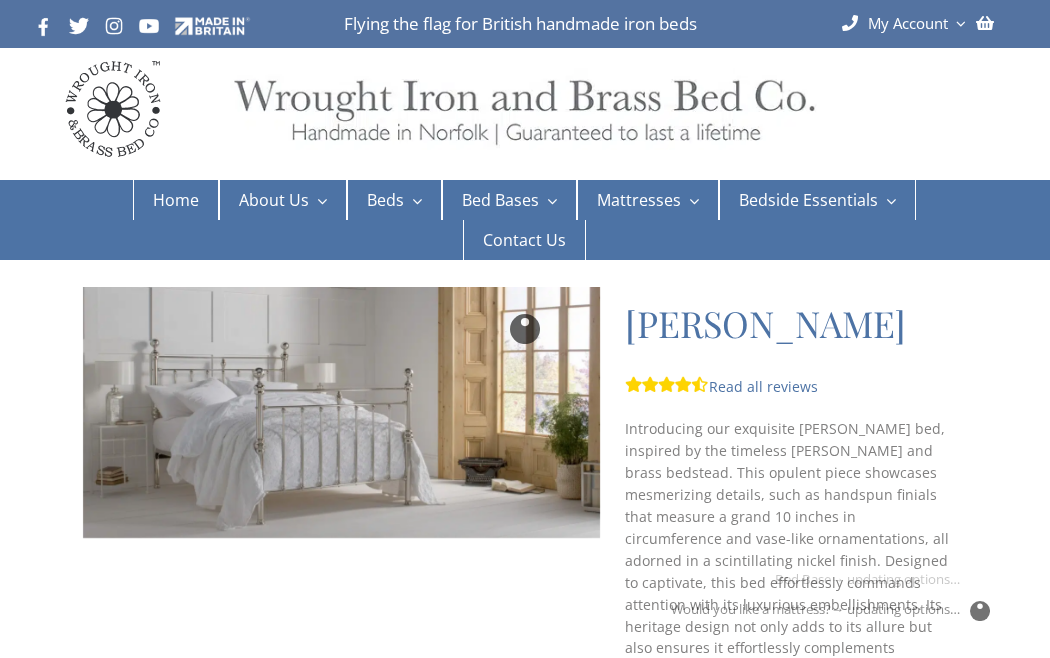 checkbox on "****" 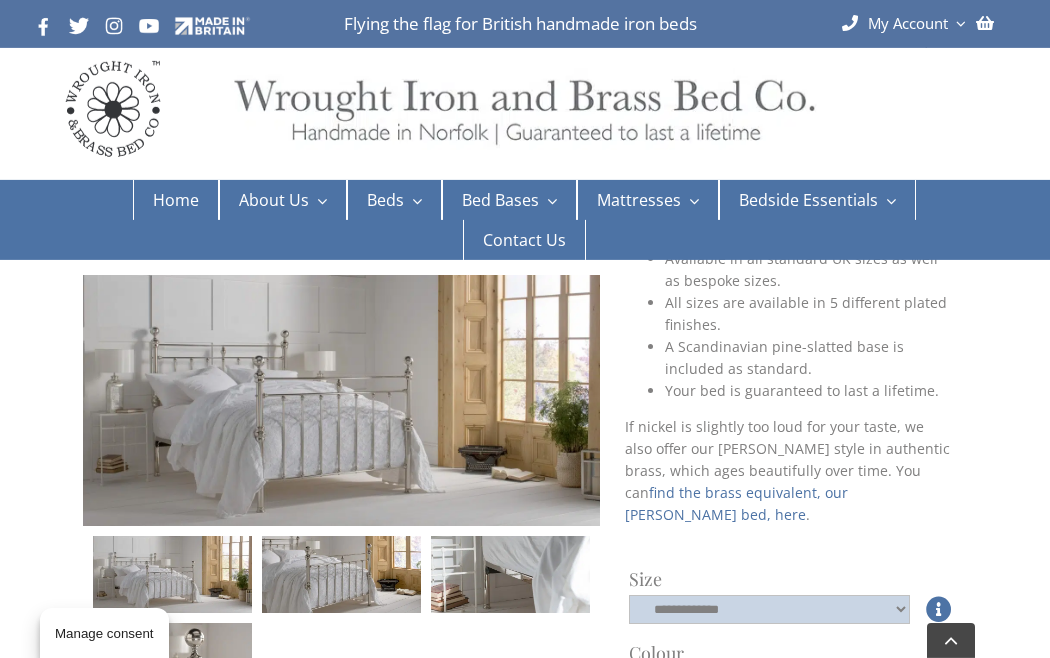 scroll, scrollTop: 502, scrollLeft: 0, axis: vertical 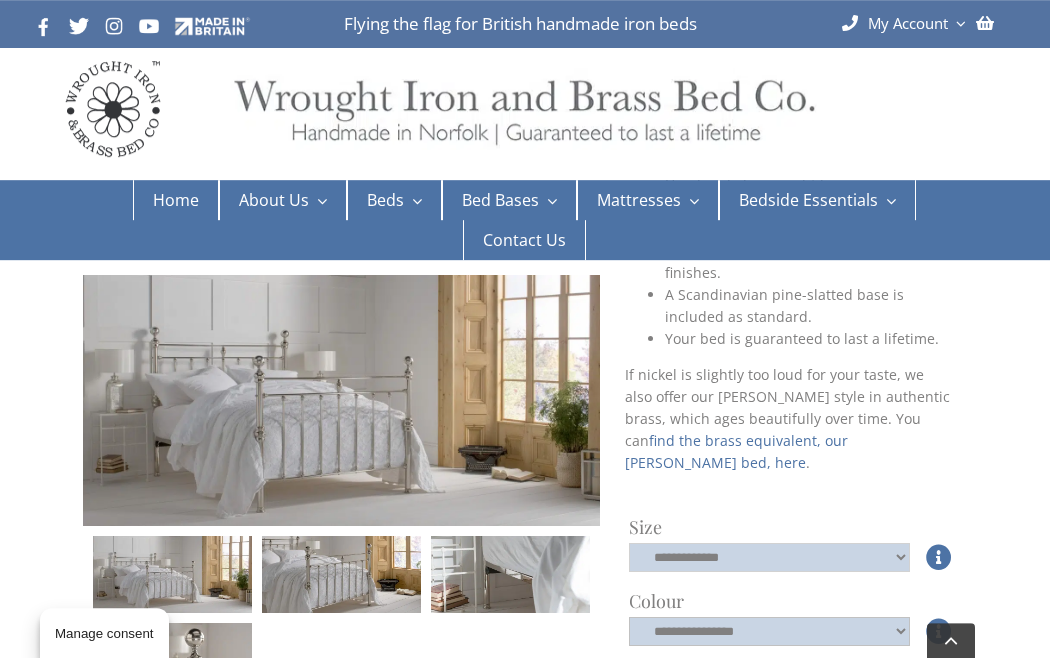 click on "**********" 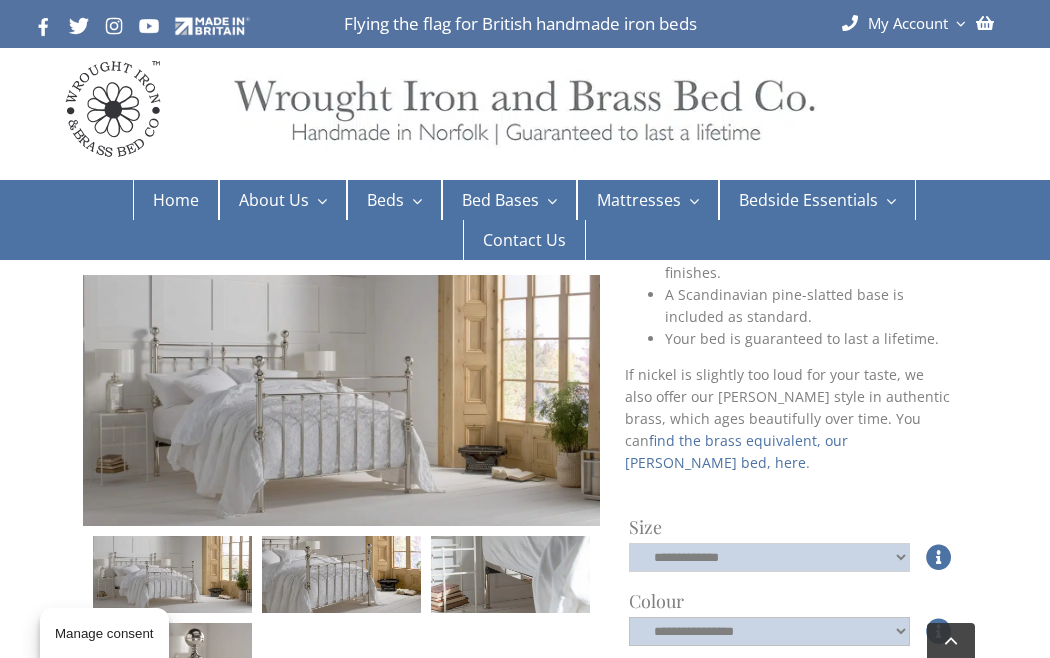 select on "*****" 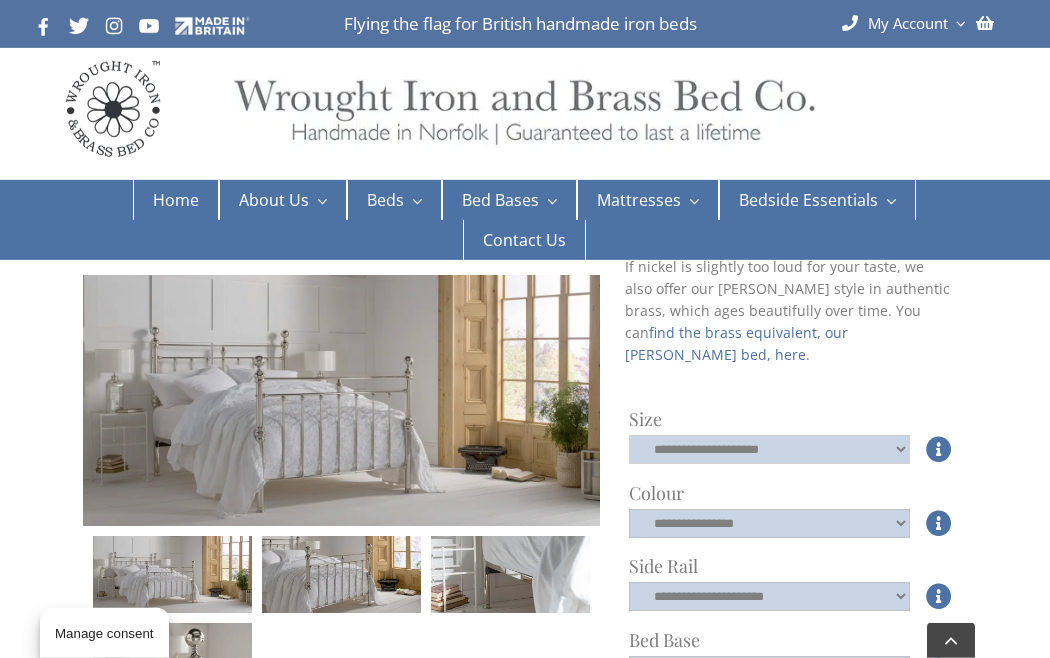 scroll, scrollTop: 662, scrollLeft: 0, axis: vertical 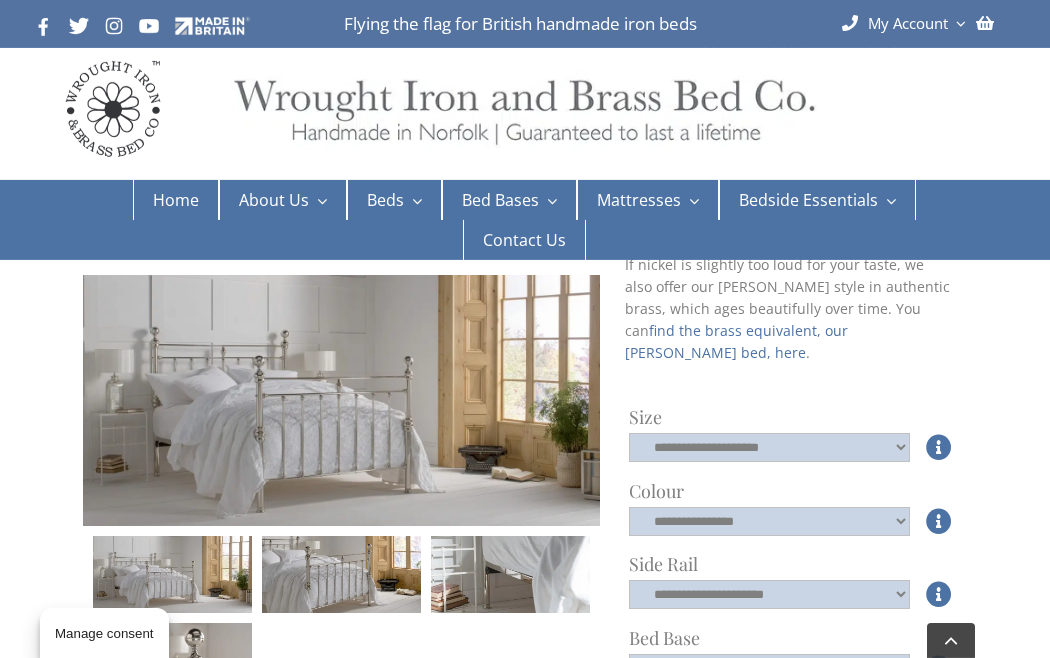 click on "**********" 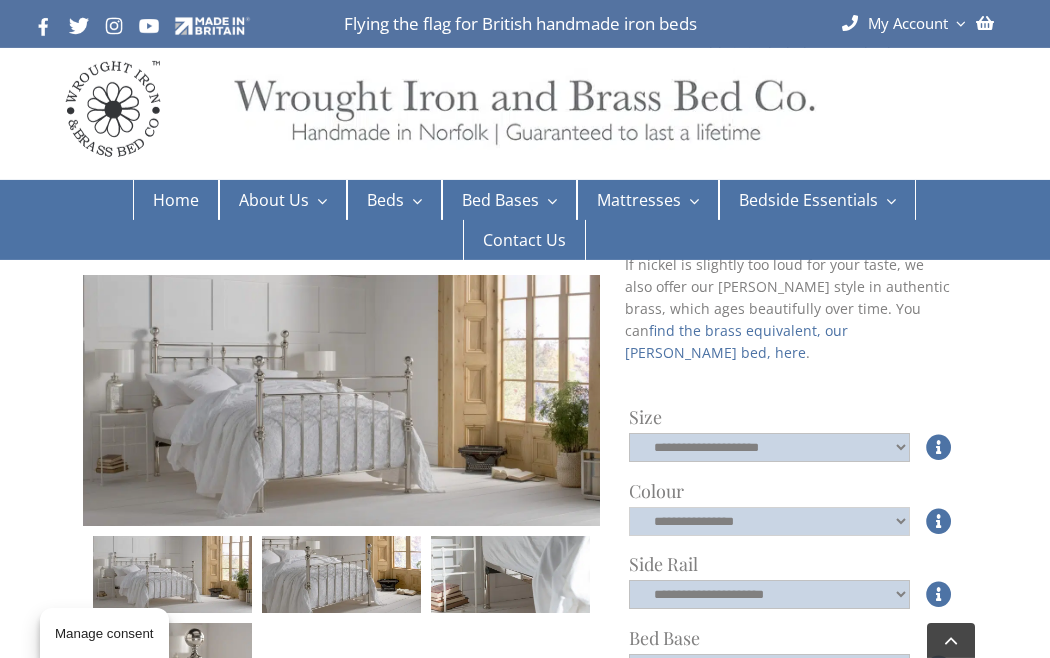 scroll, scrollTop: 663, scrollLeft: 0, axis: vertical 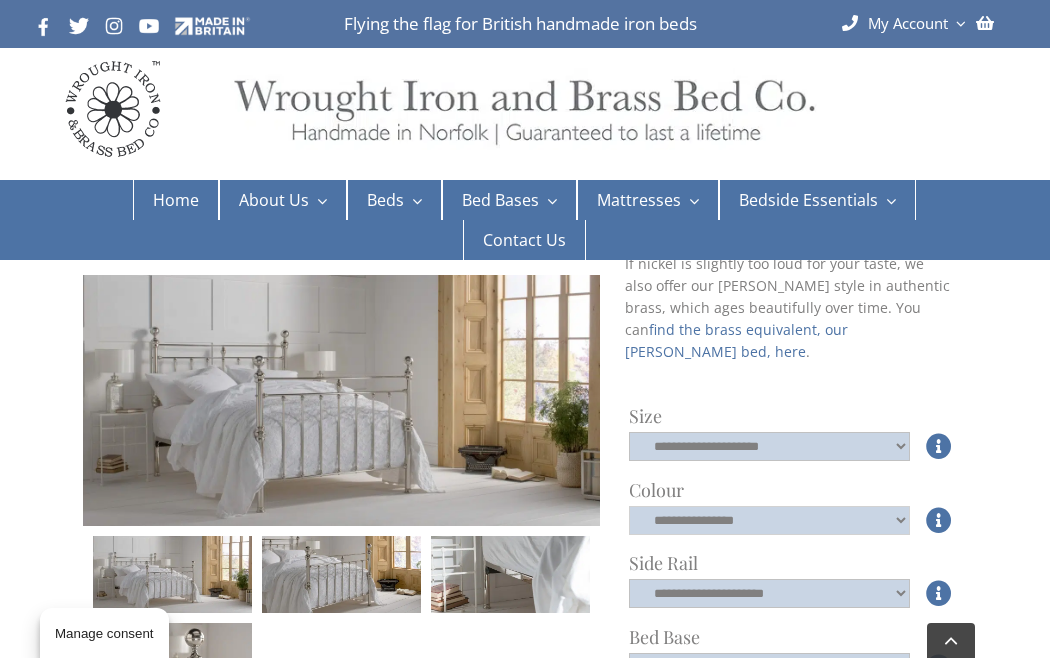 select on "****" 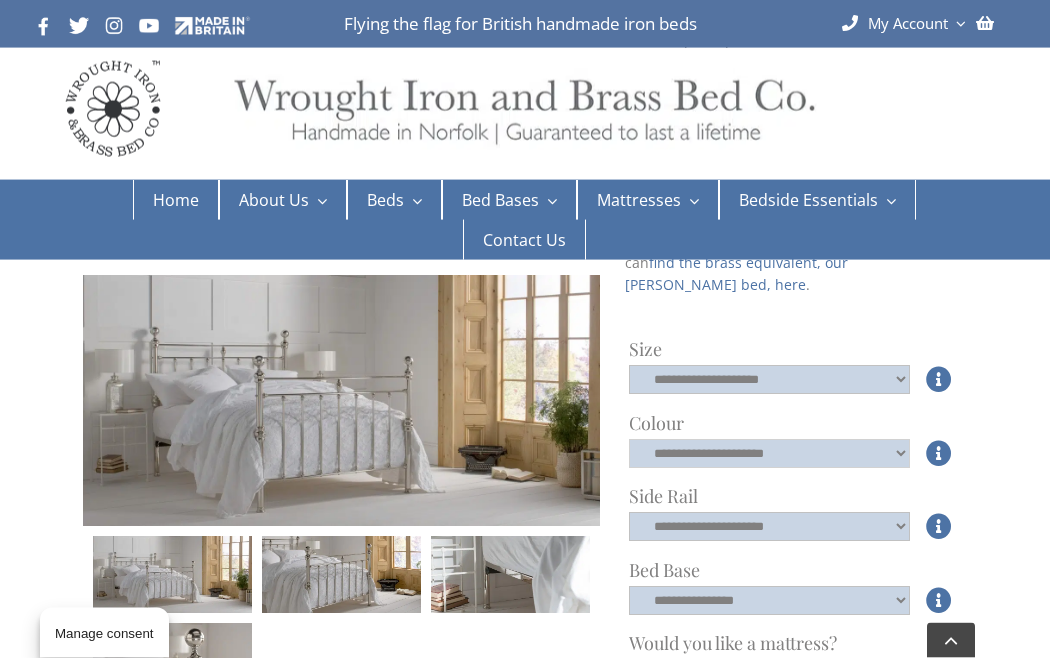 scroll, scrollTop: 728, scrollLeft: 0, axis: vertical 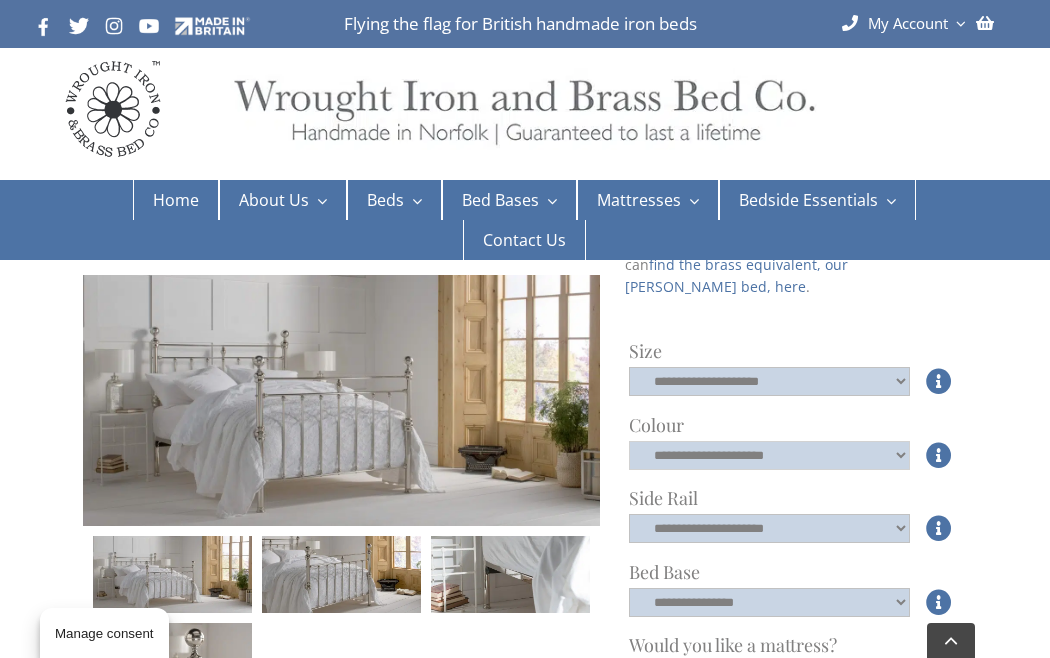 click on "**********" 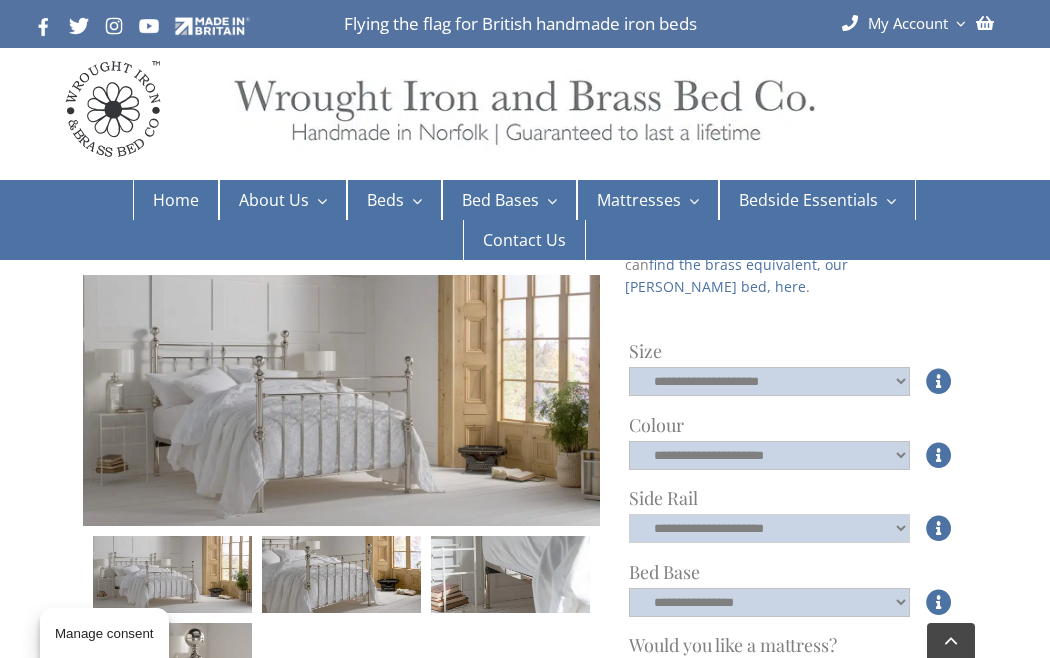 click on "**********" 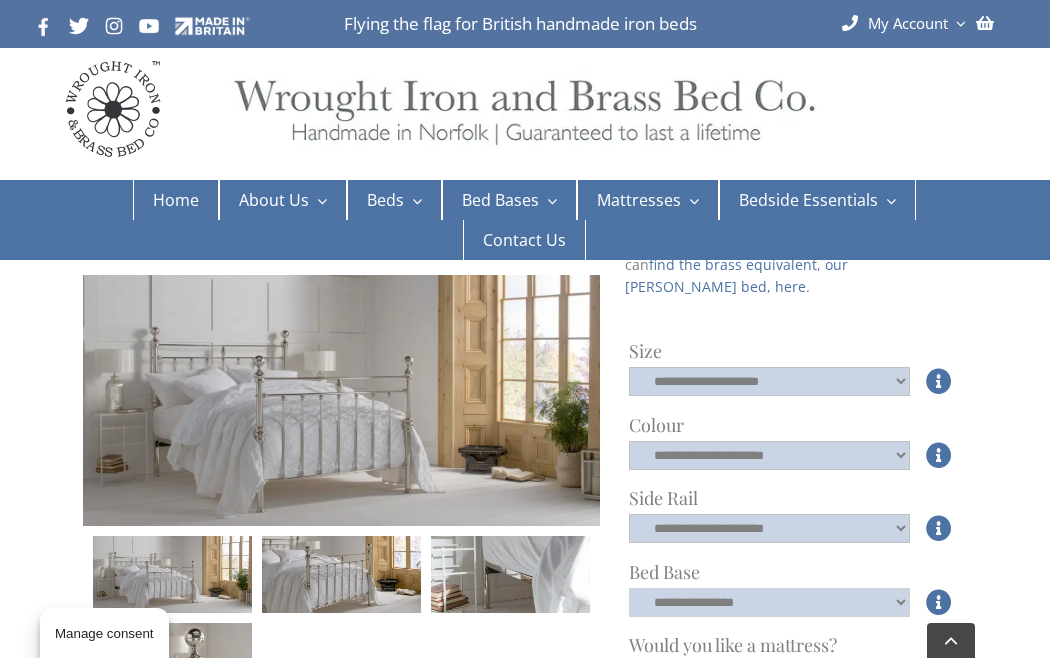 click on "**********" 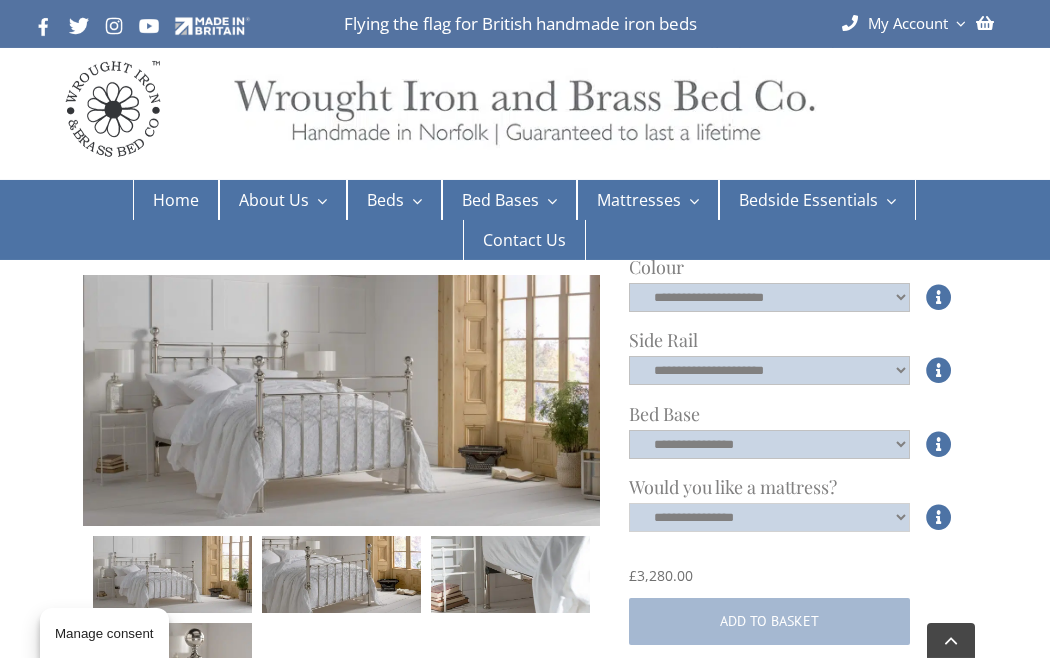 click on "**********" at bounding box center (769, 517) 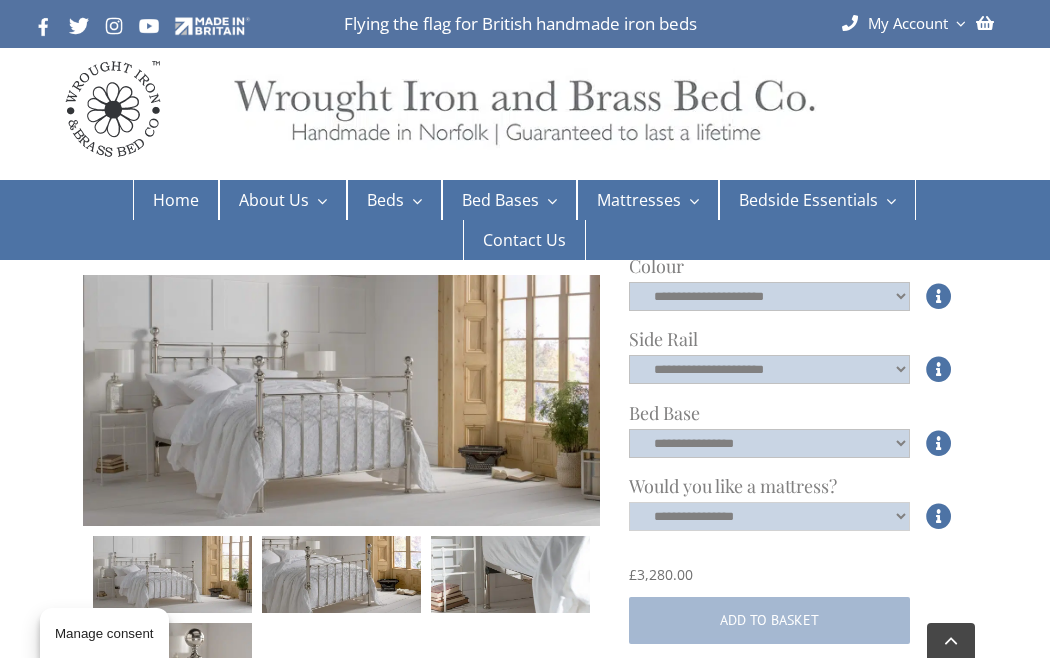 click on "**********" at bounding box center [769, 516] 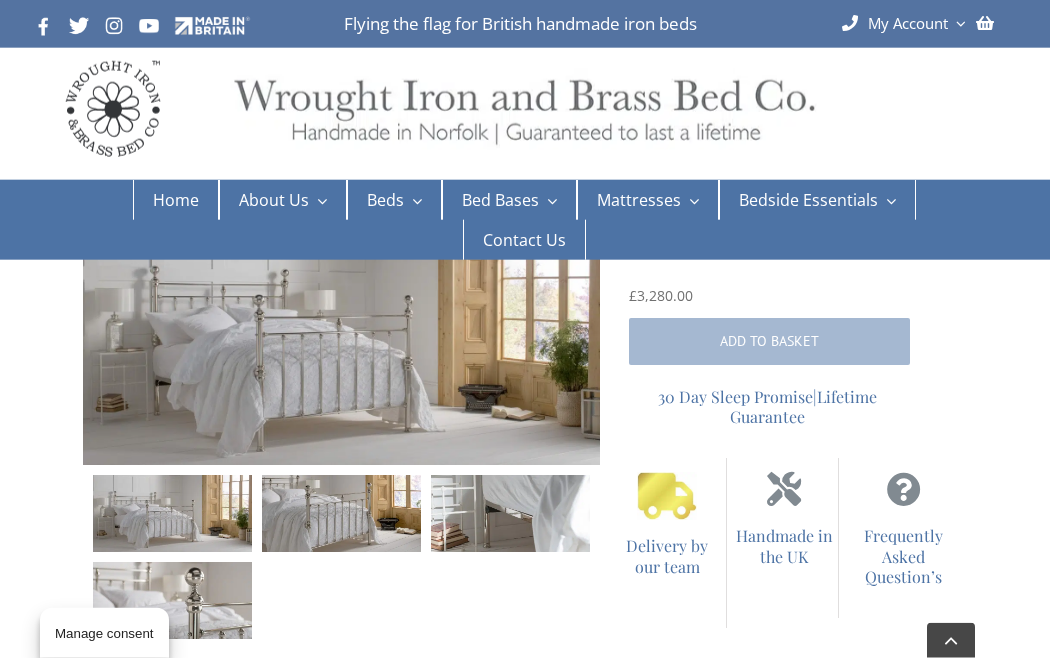 scroll, scrollTop: 1239, scrollLeft: 0, axis: vertical 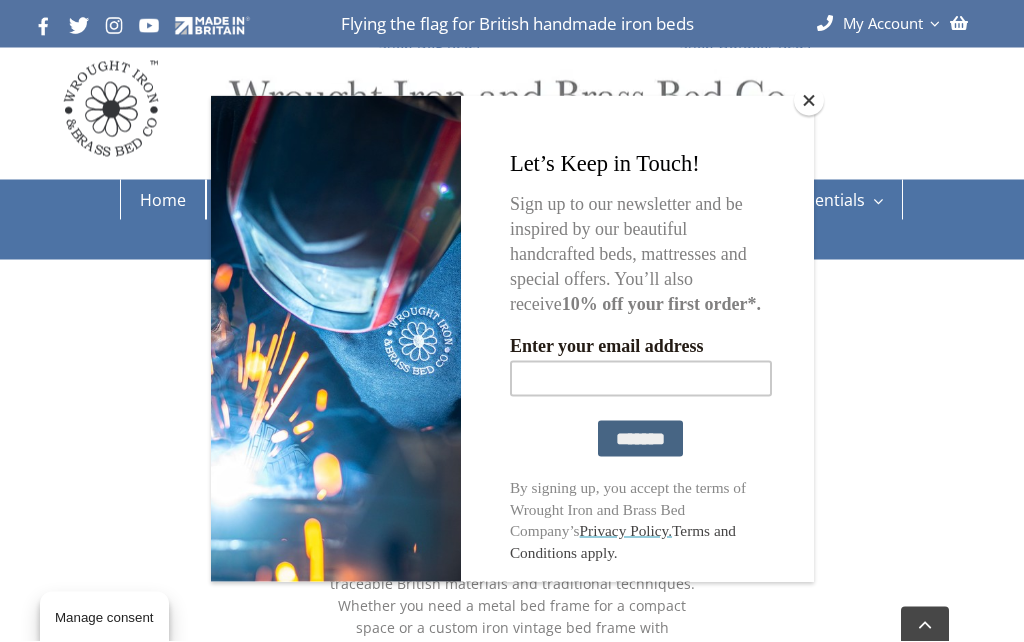 click at bounding box center [809, 101] 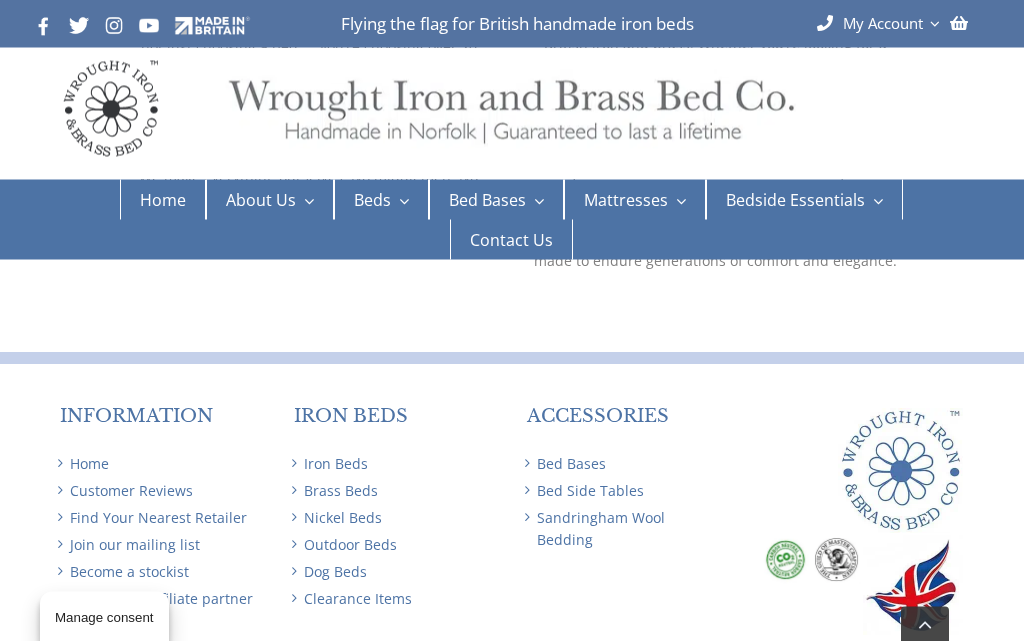 scroll, scrollTop: 2732, scrollLeft: 0, axis: vertical 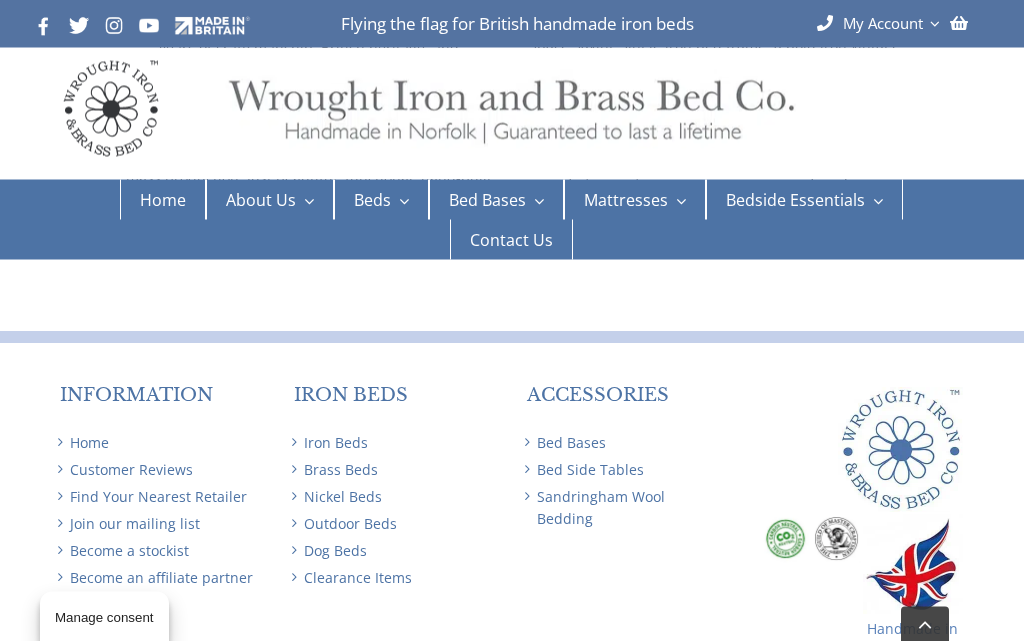 click on "Dog Beds" at bounding box center (395, 552) 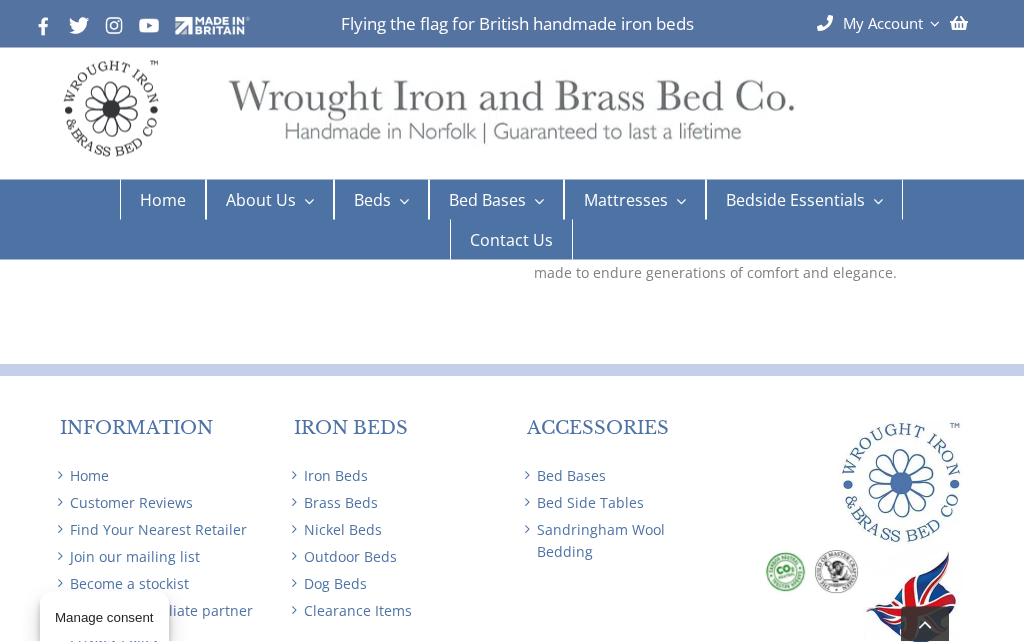 scroll, scrollTop: 2699, scrollLeft: 0, axis: vertical 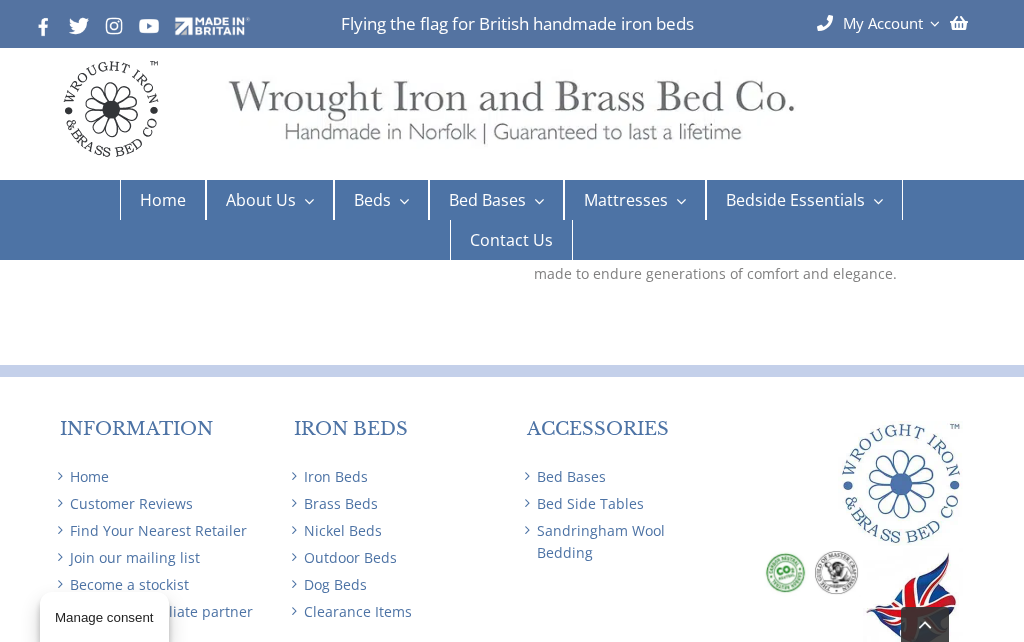 click on "Clearance Items" at bounding box center (395, 612) 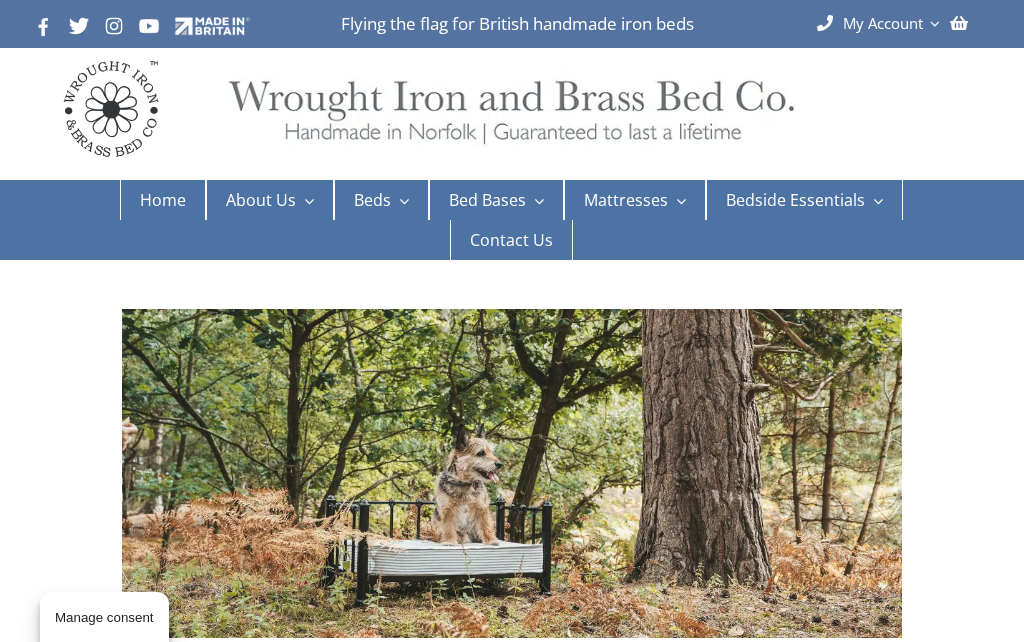 scroll, scrollTop: 0, scrollLeft: 0, axis: both 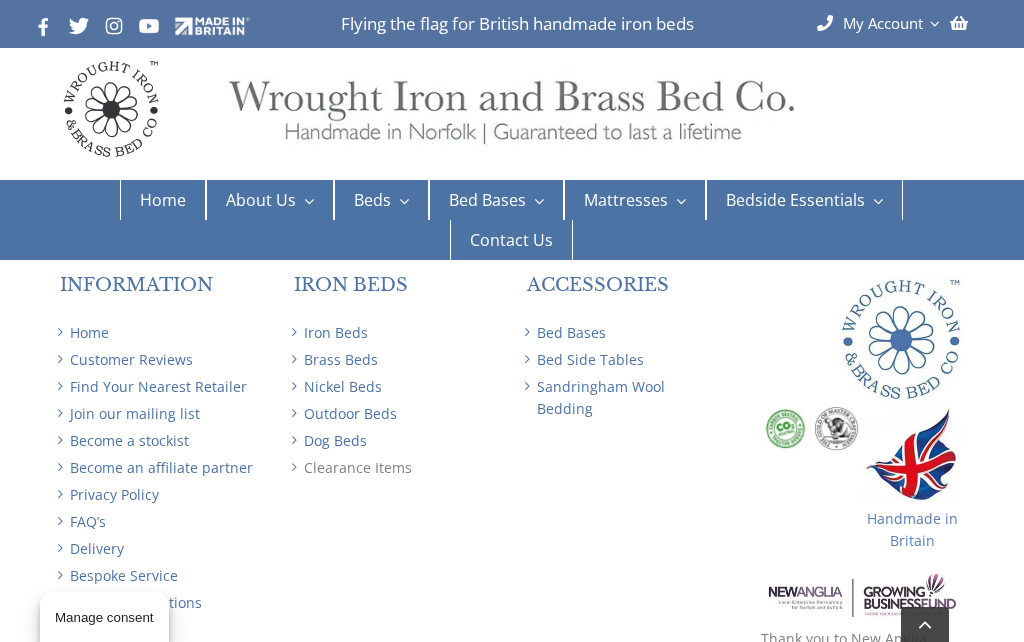 click on "Find Your Nearest Retailer" at bounding box center (161, 387) 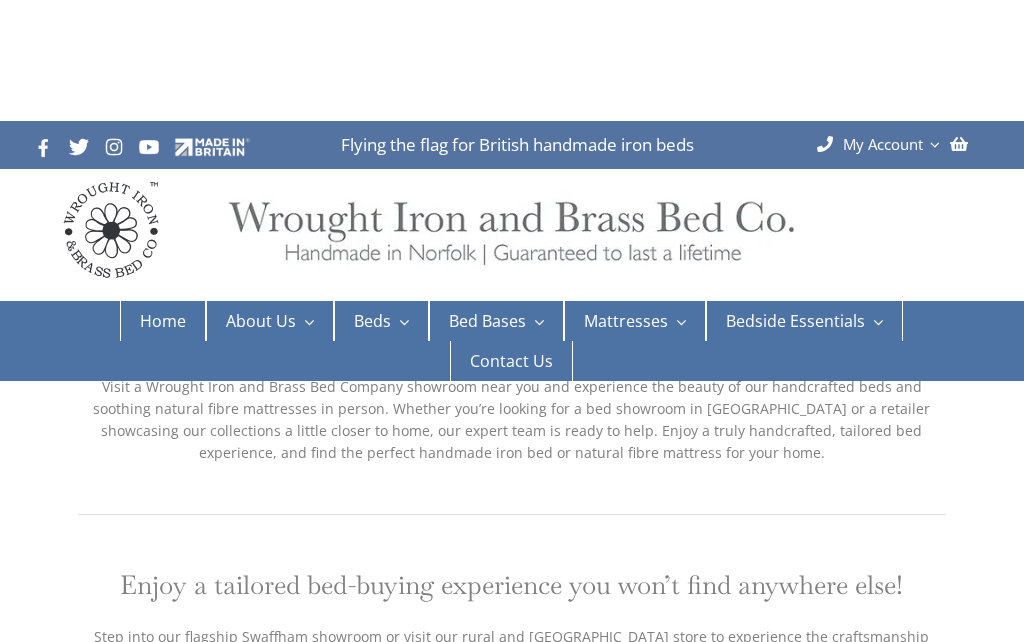 scroll, scrollTop: 0, scrollLeft: 0, axis: both 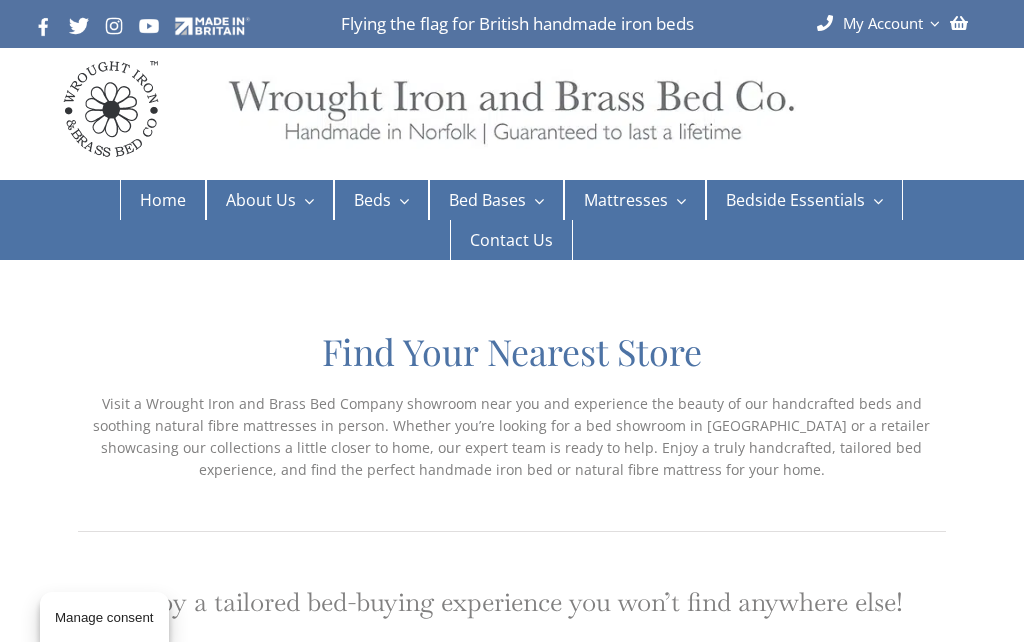 click on "Find Your Nearest Store" at bounding box center [512, 351] 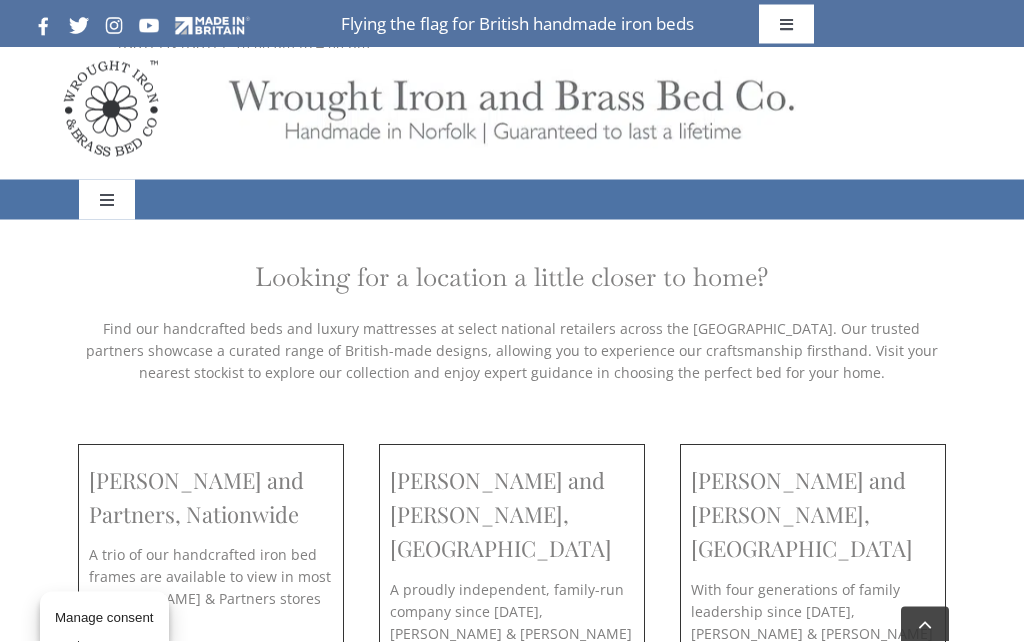 scroll, scrollTop: 1895, scrollLeft: 0, axis: vertical 